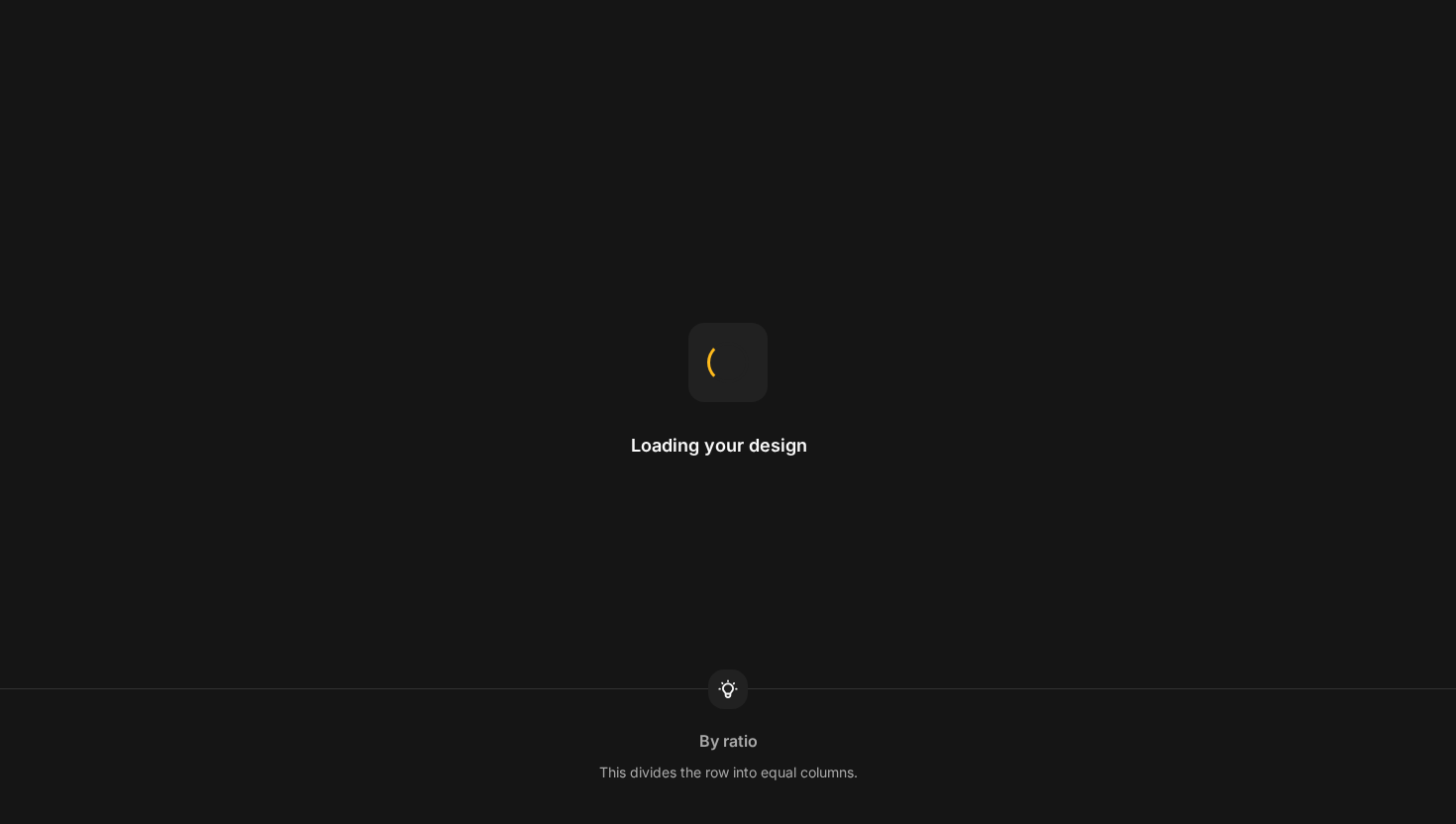 scroll, scrollTop: 0, scrollLeft: 0, axis: both 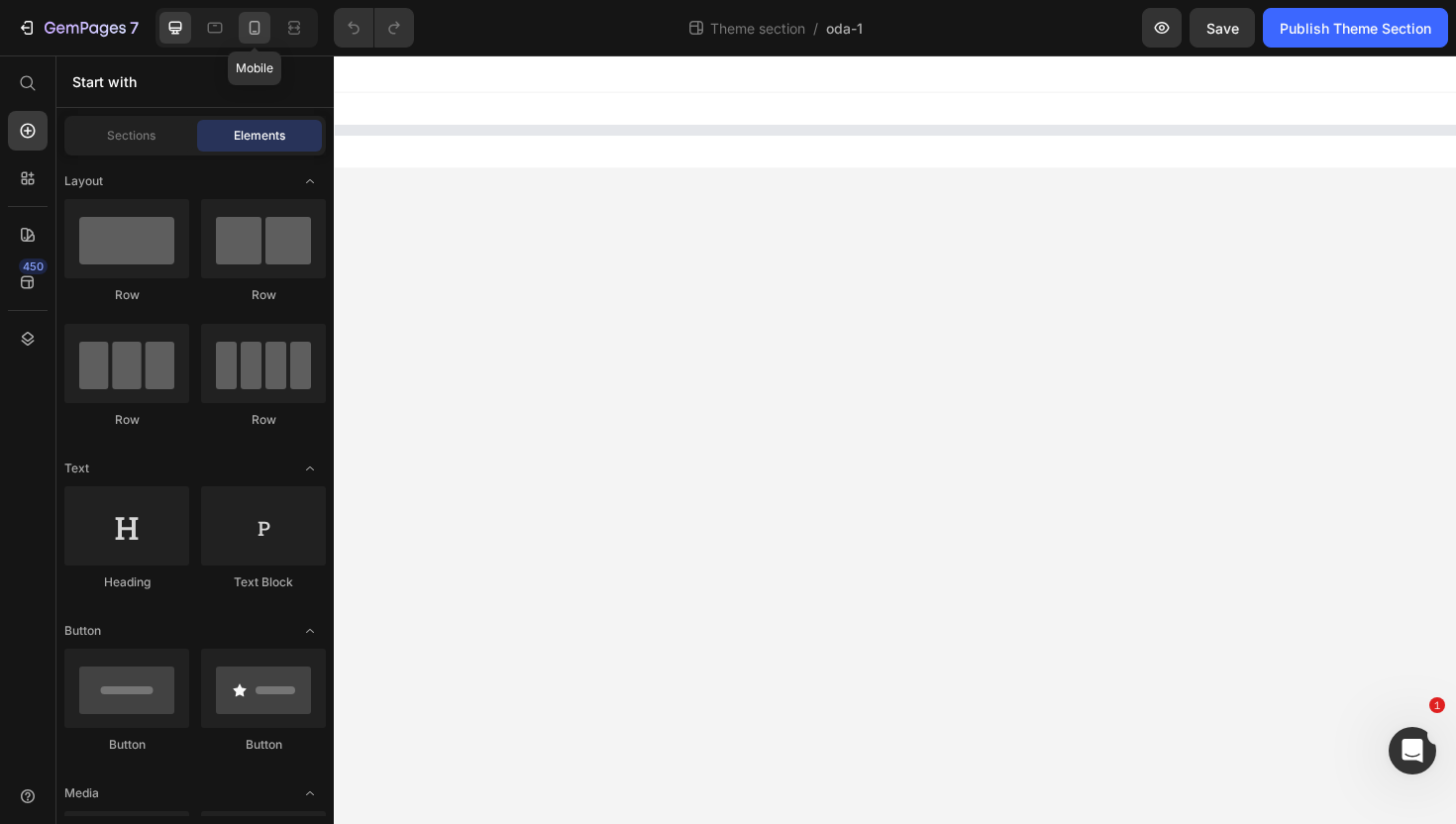 click 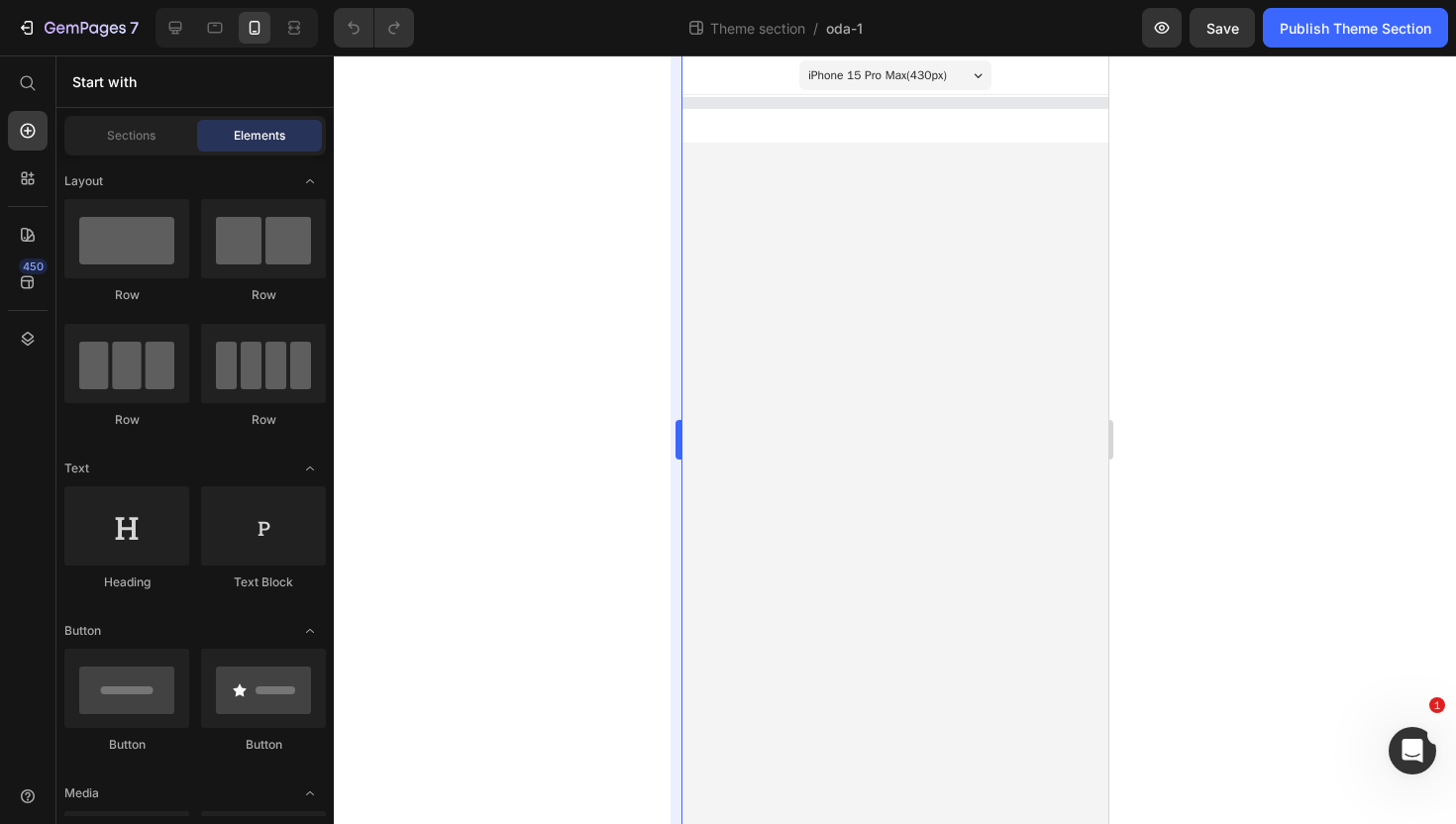 select on "551998279630914641" 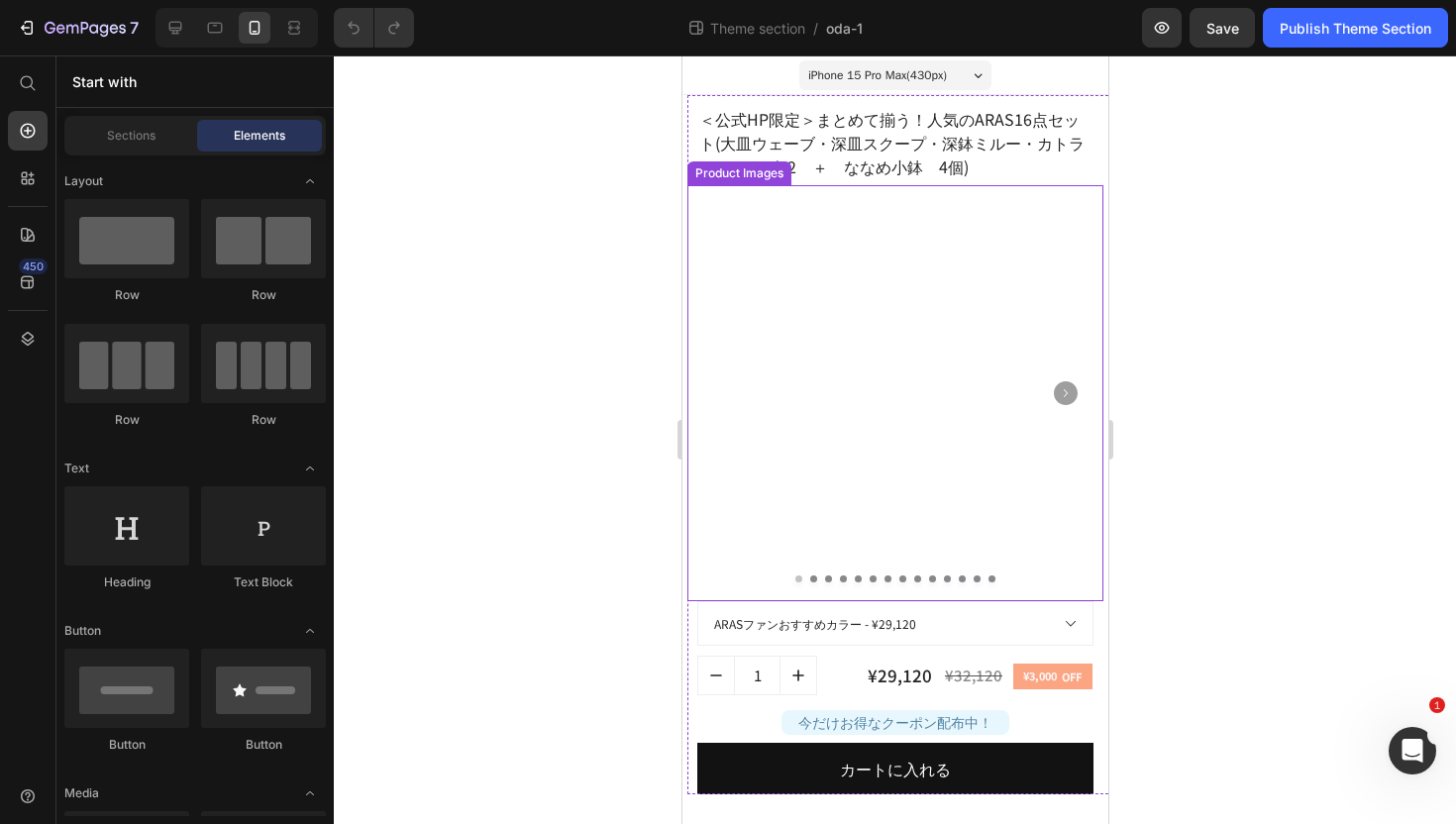 scroll, scrollTop: 2, scrollLeft: 0, axis: vertical 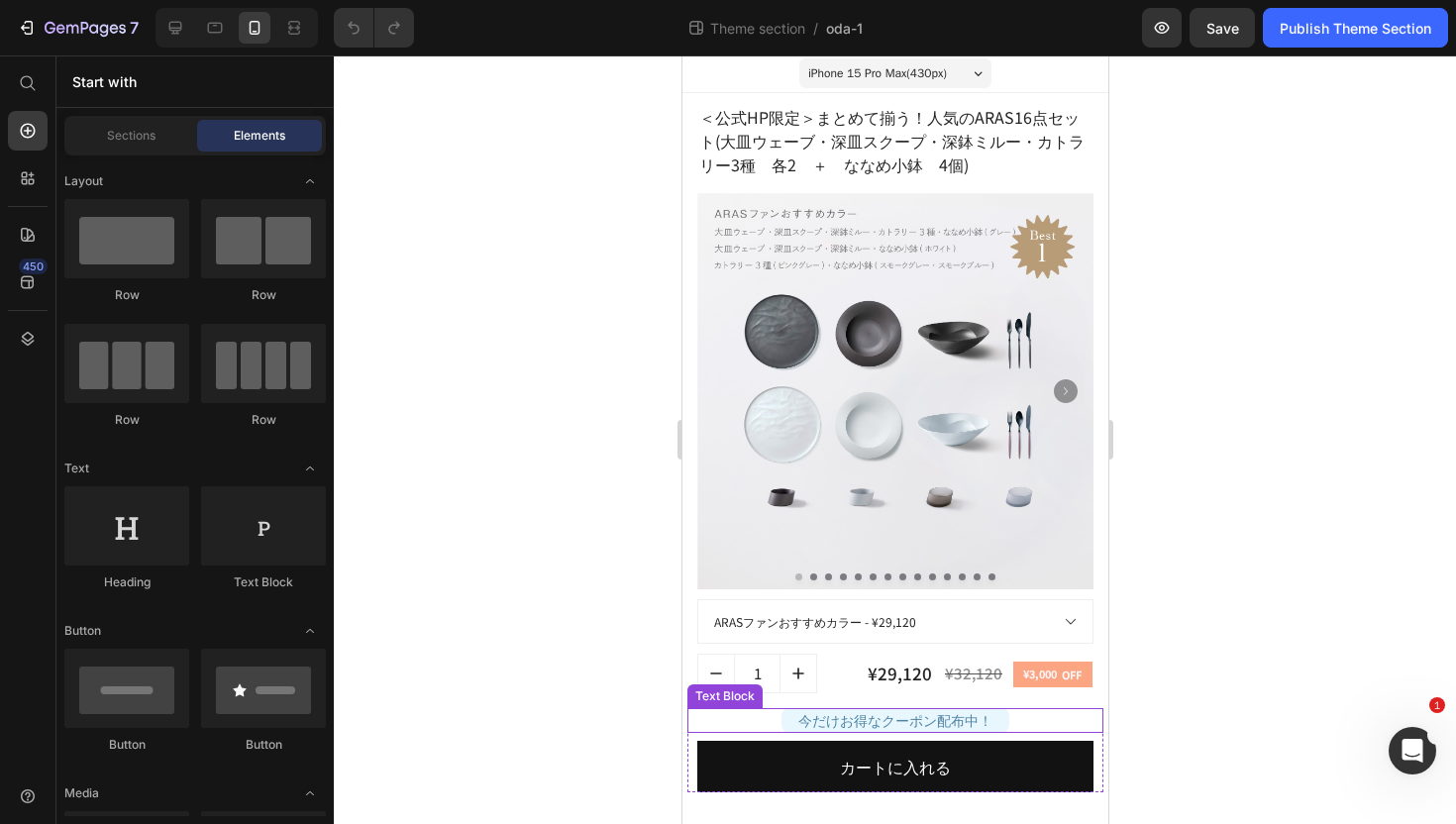 click on "今だけお得なクーポン配布中！" at bounding box center (894, 720) 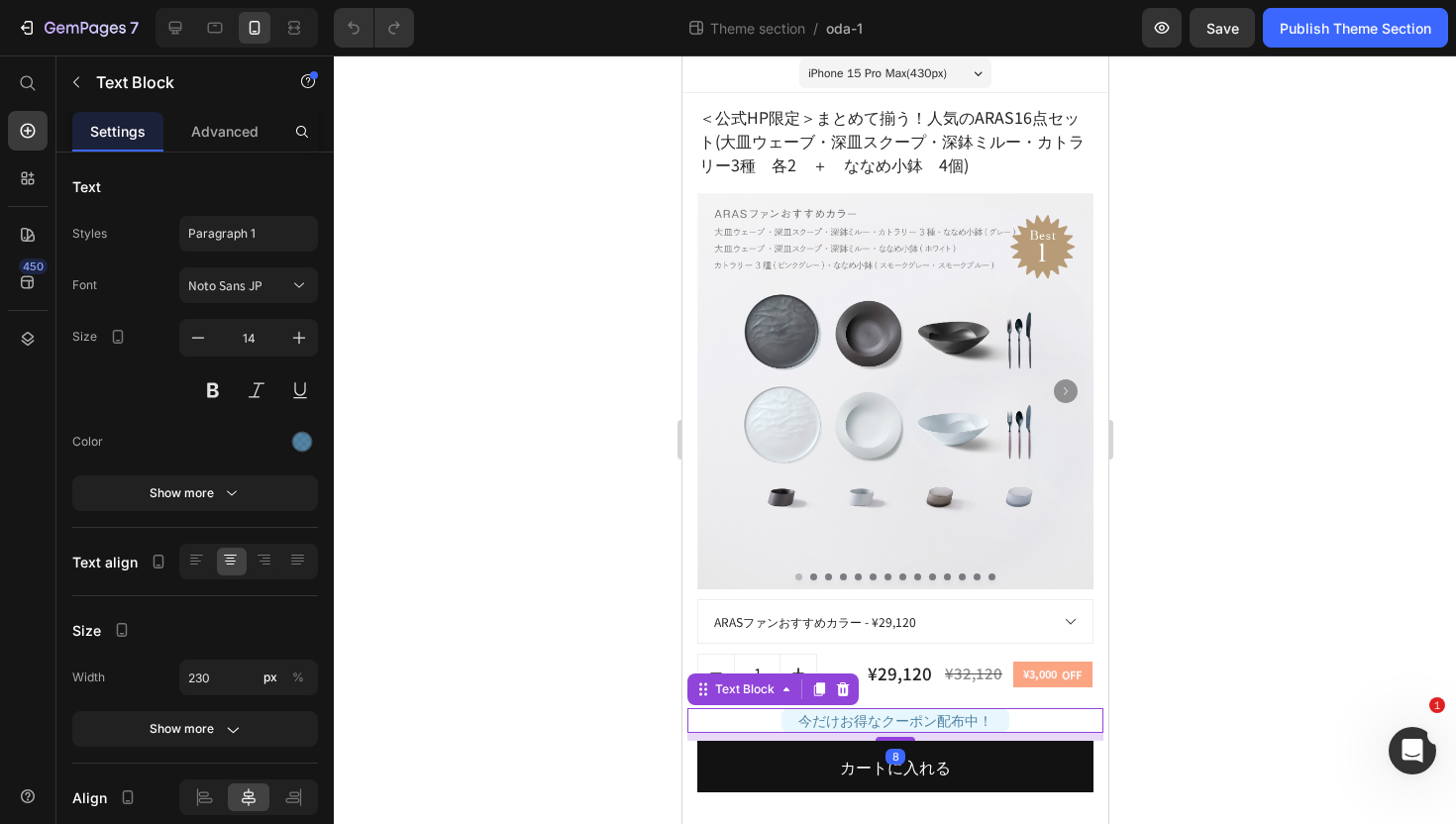 click on "今だけお得なクーポン配布中！" at bounding box center [894, 720] 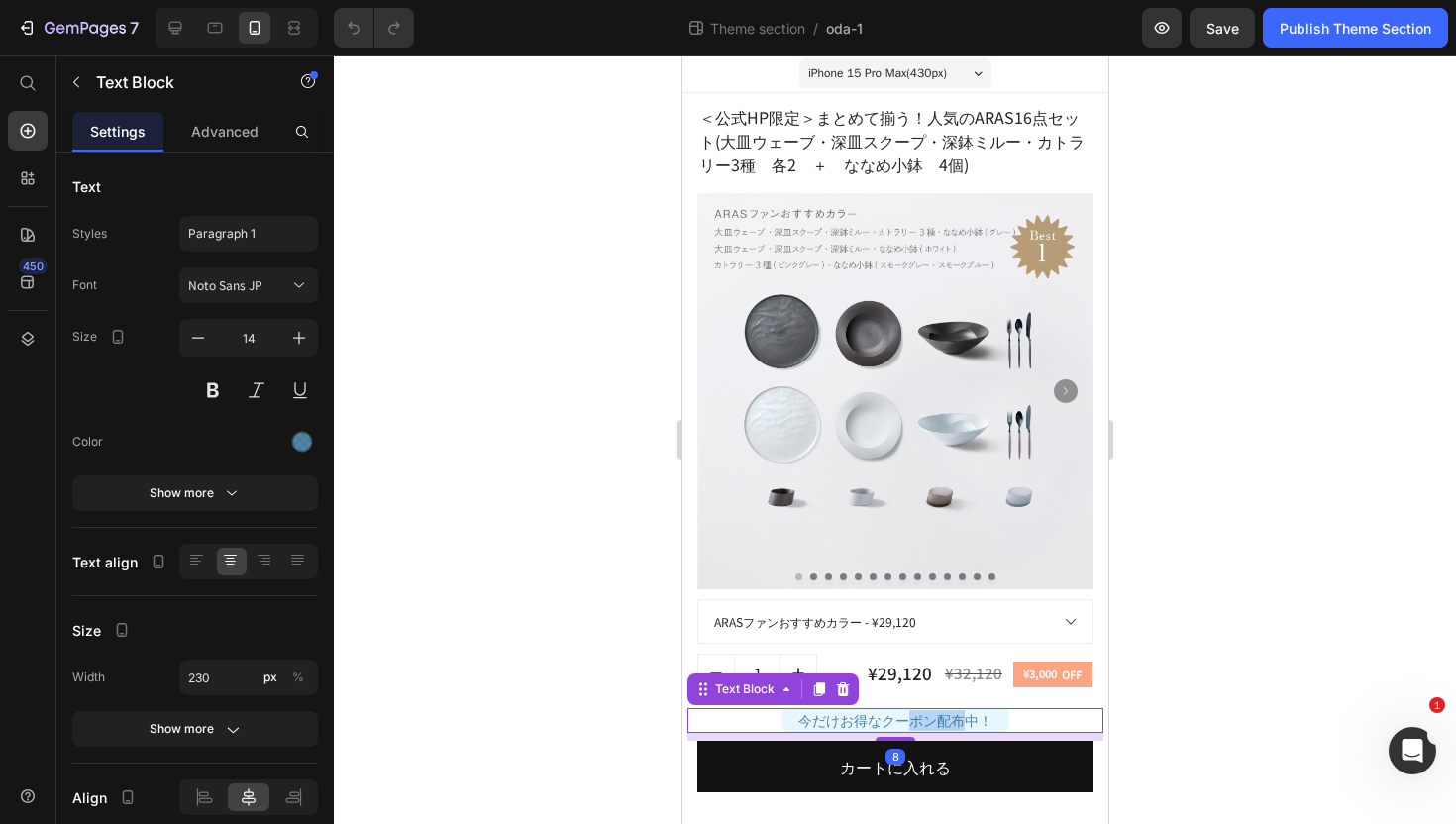click on "今だけお得なクーポン配布中！" at bounding box center (894, 720) 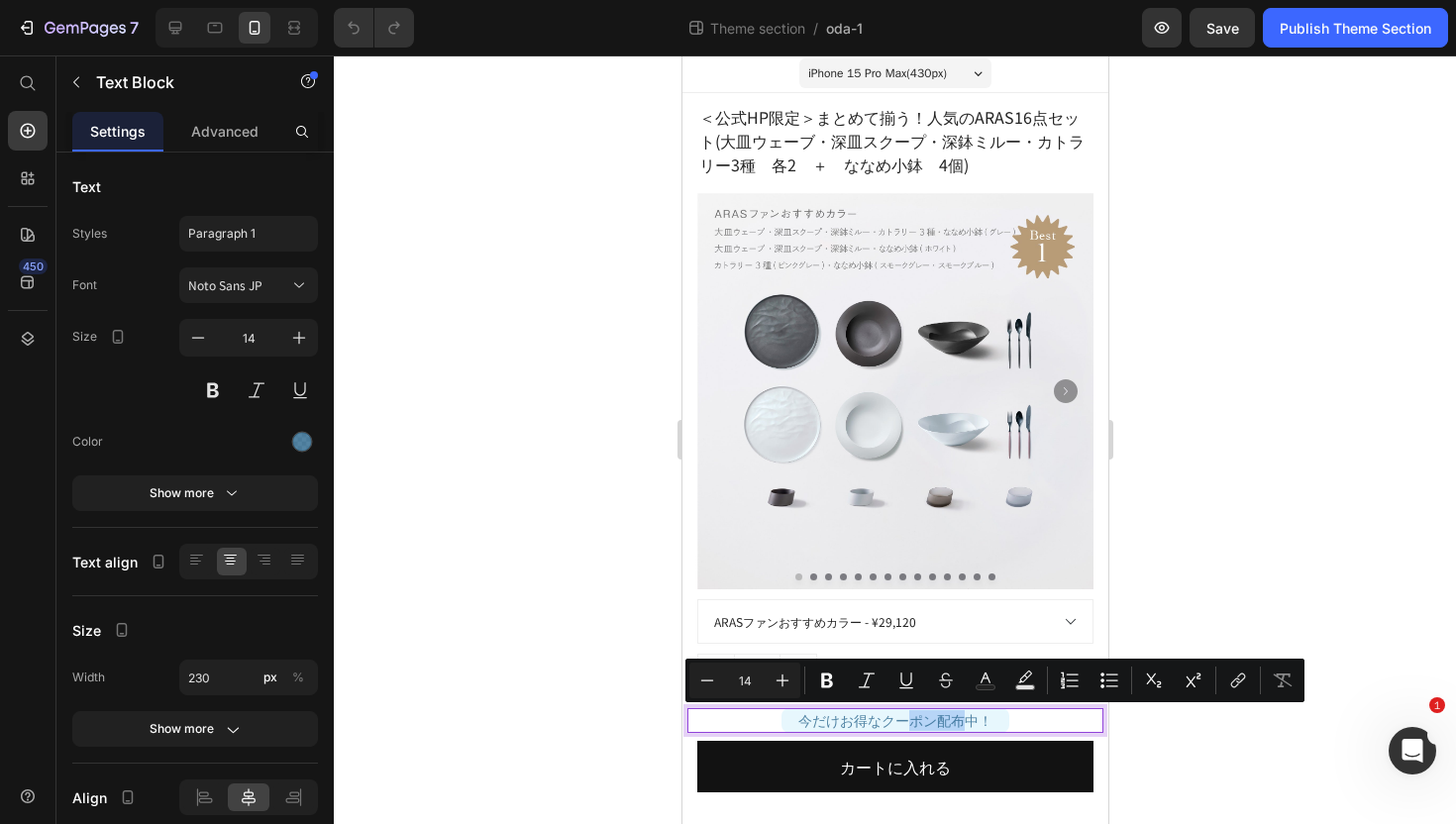 click on "今だけお得なクーポン配布中！" at bounding box center (894, 720) 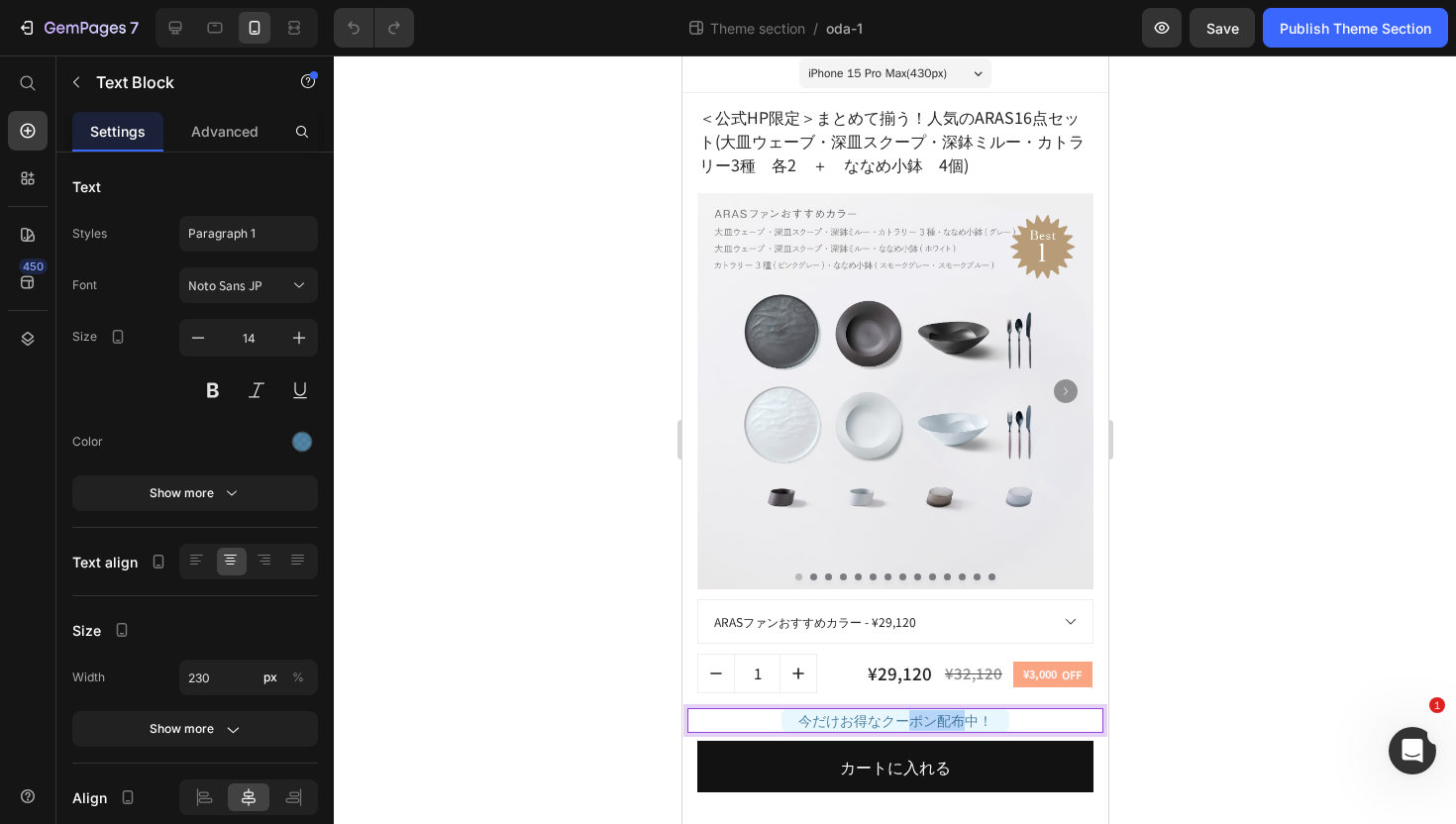 click on "今だけお得なクーポン配布中！" at bounding box center (894, 720) 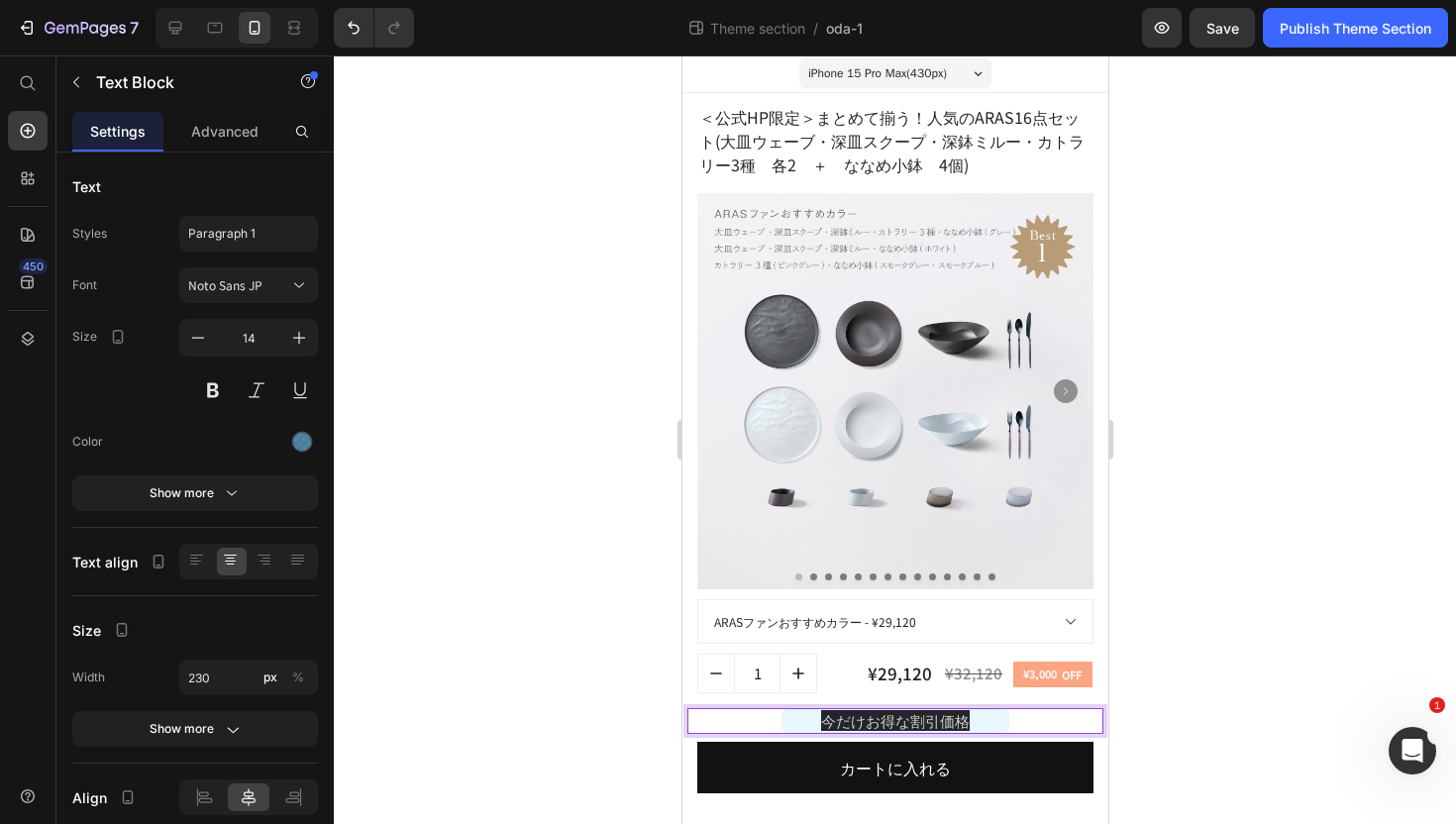 click on "今だけお得な割引価格" at bounding box center [894, 720] 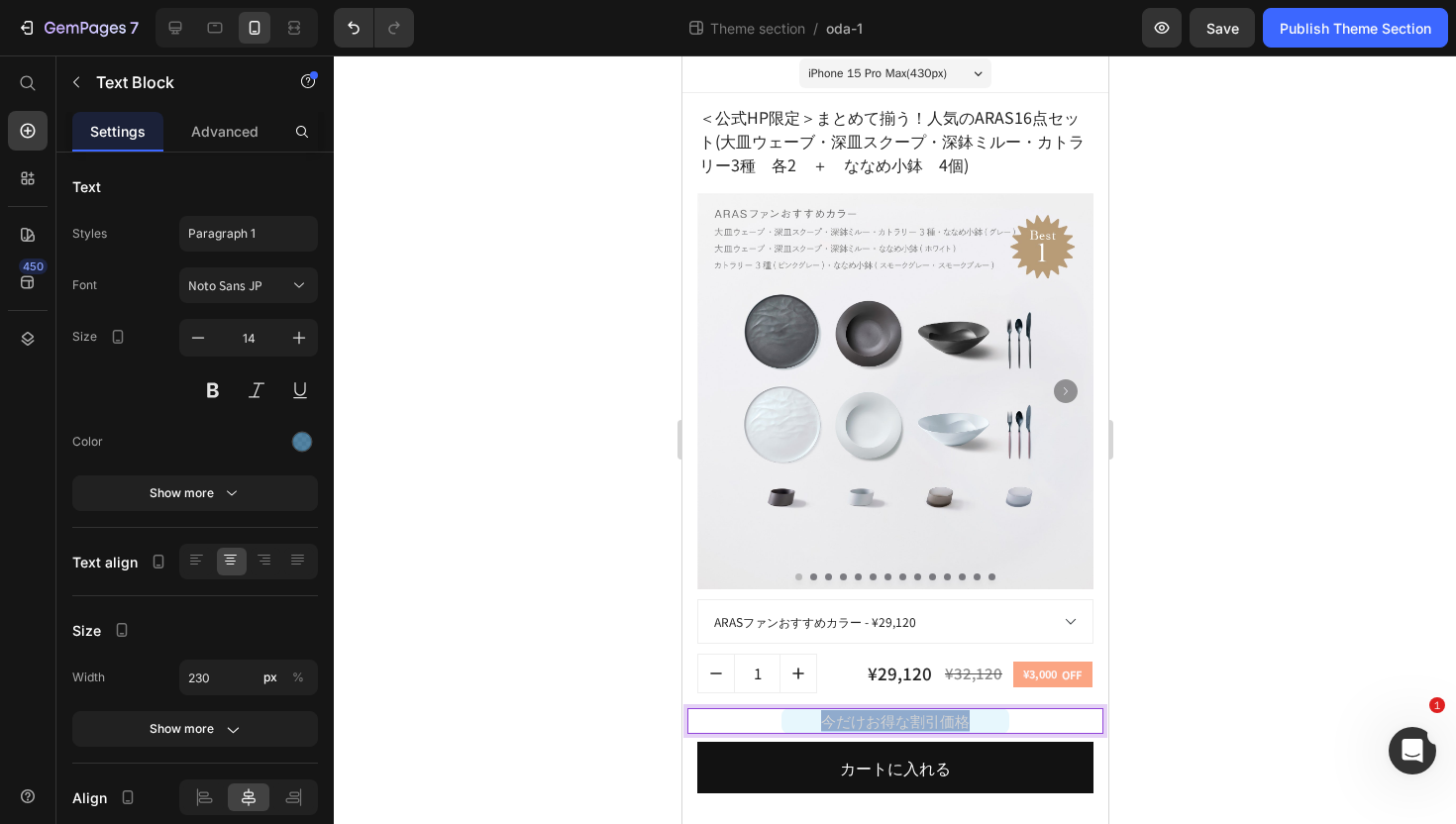 click on "今だけお得な割引価格" at bounding box center (894, 720) 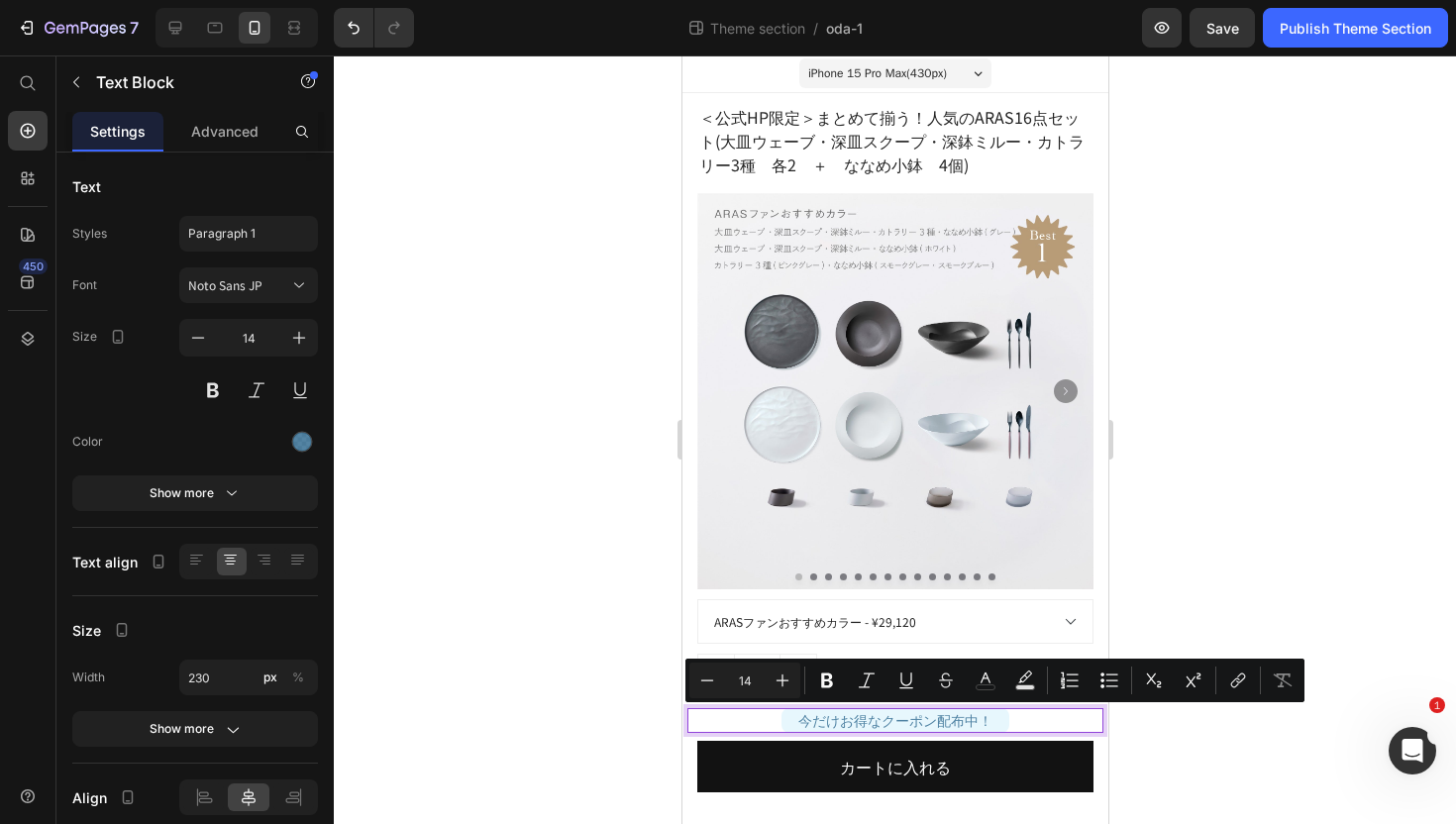 click on "今だけお得なクーポン配布中！" at bounding box center (894, 720) 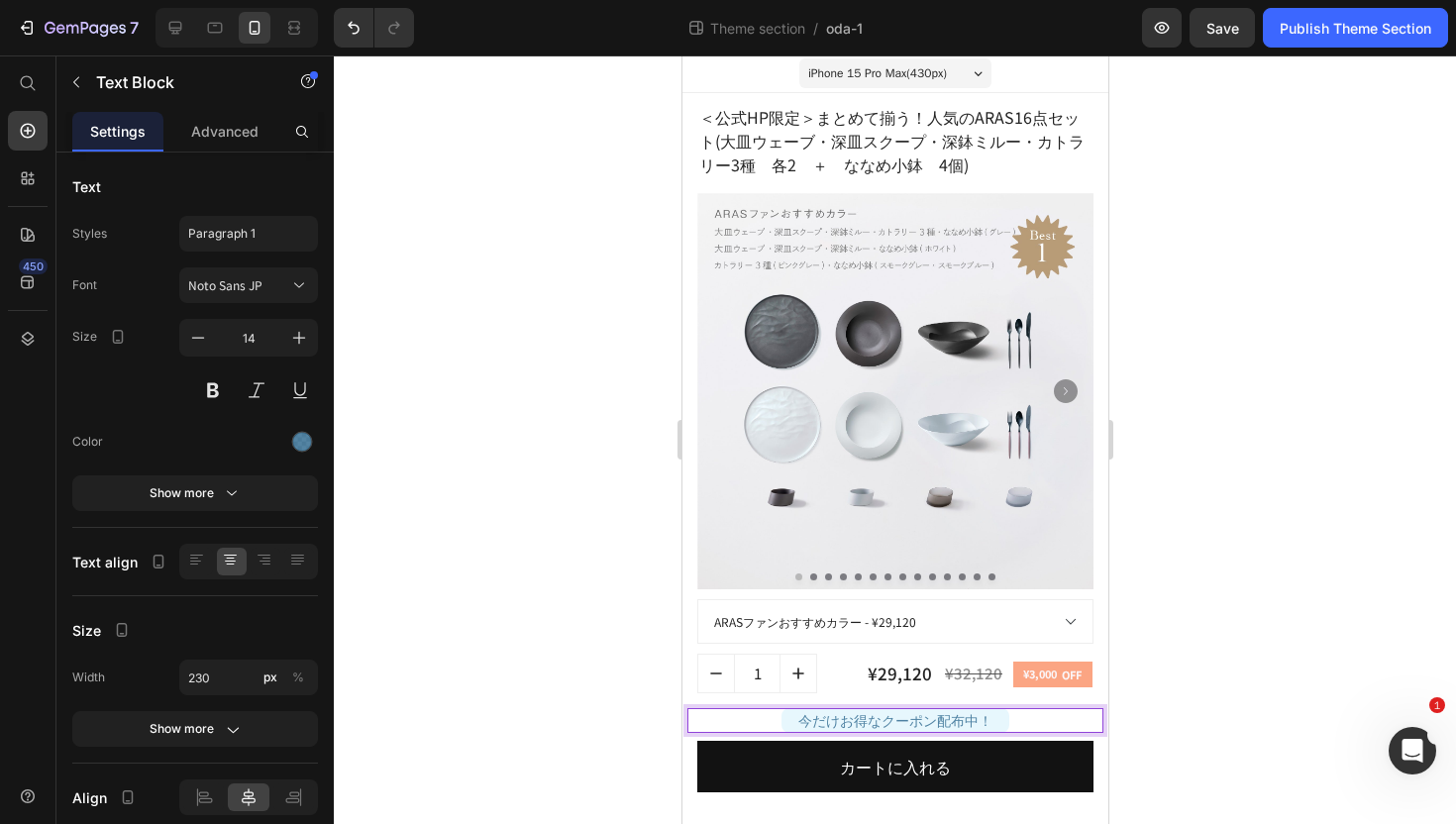drag, startPoint x: 988, startPoint y: 722, endPoint x: 805, endPoint y: 714, distance: 183.17478 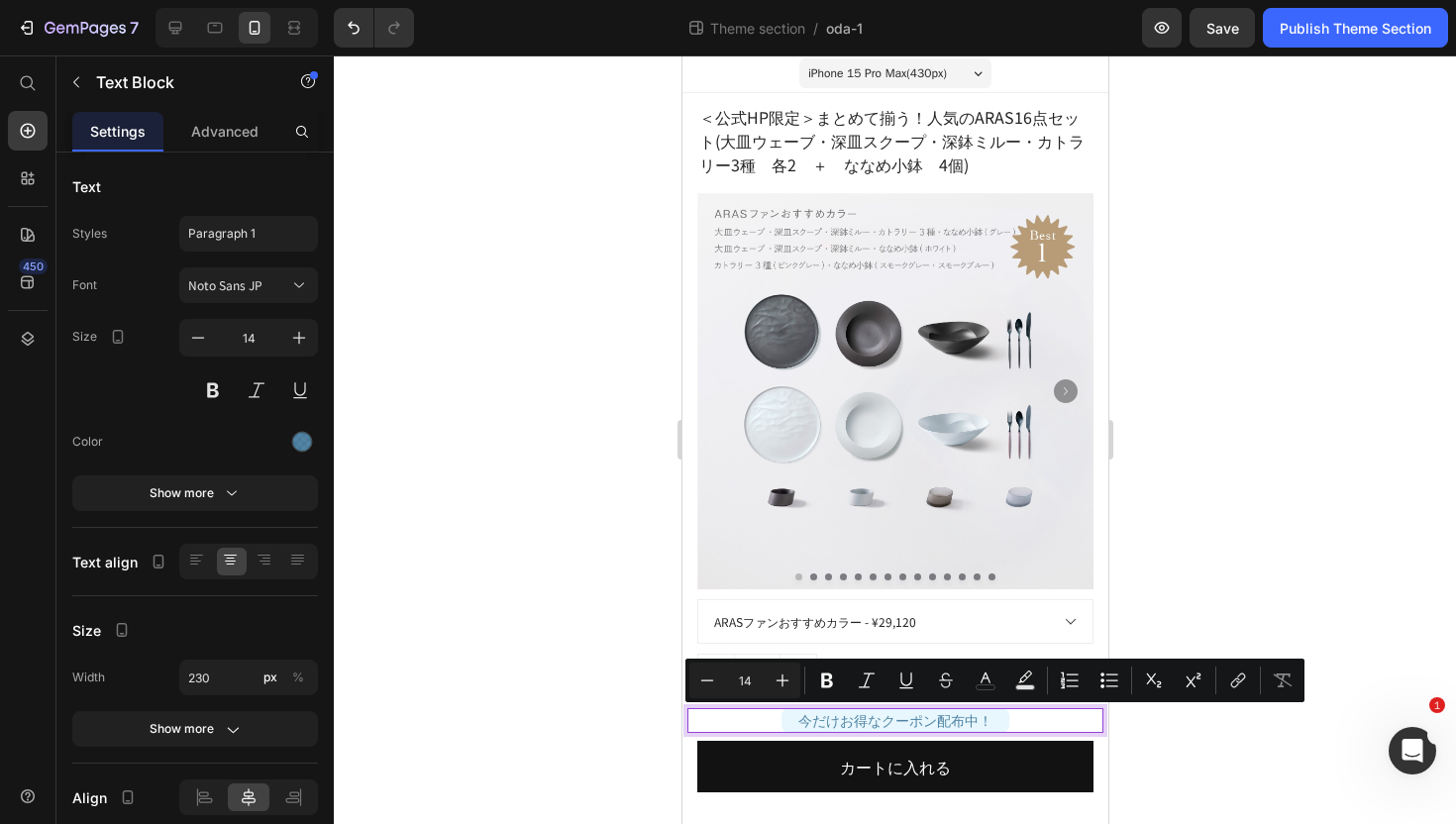 click on "今だけお得なクーポン配布中！" at bounding box center (894, 720) 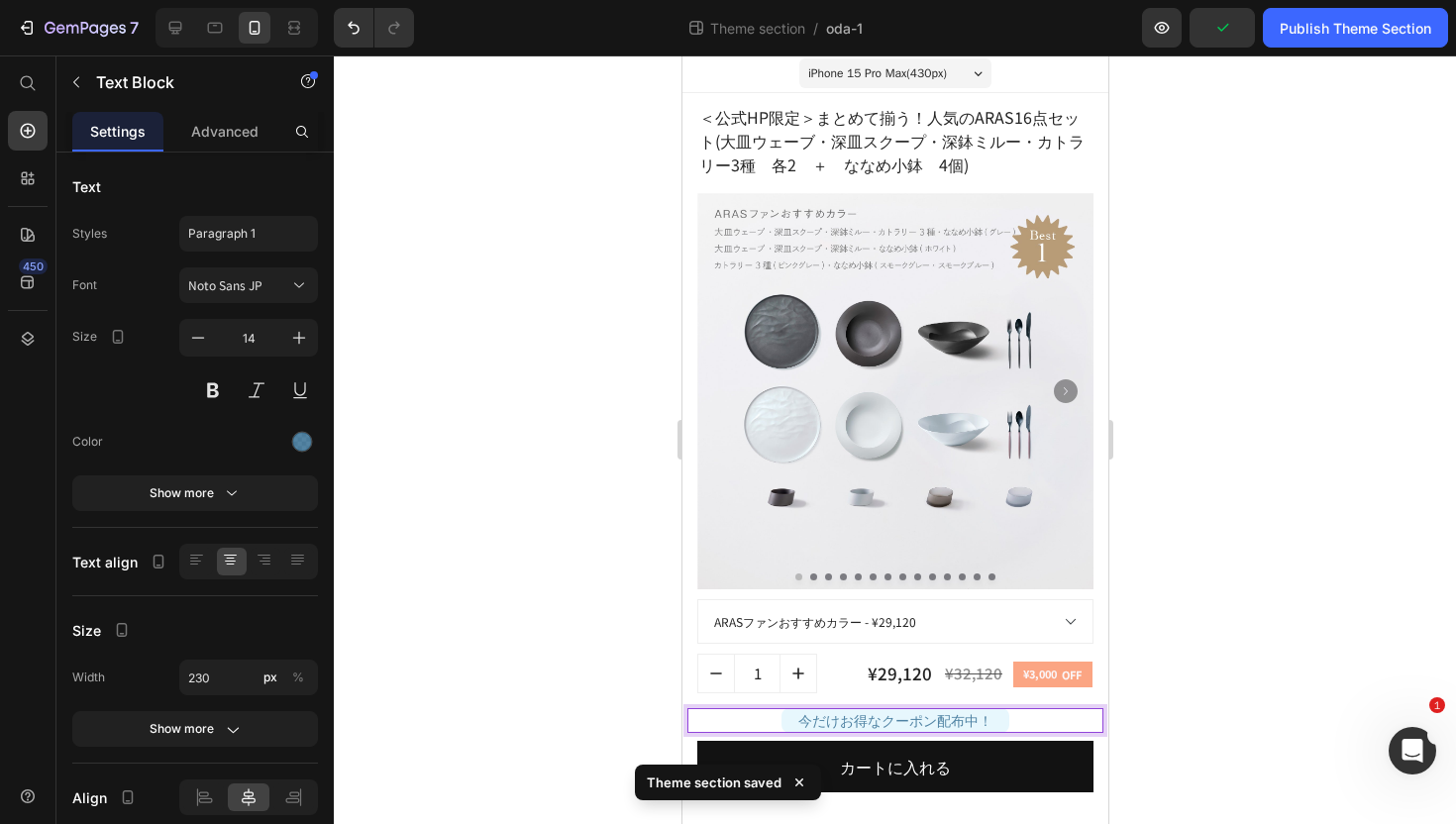 drag, startPoint x: 884, startPoint y: 725, endPoint x: 974, endPoint y: 723, distance: 90.02222 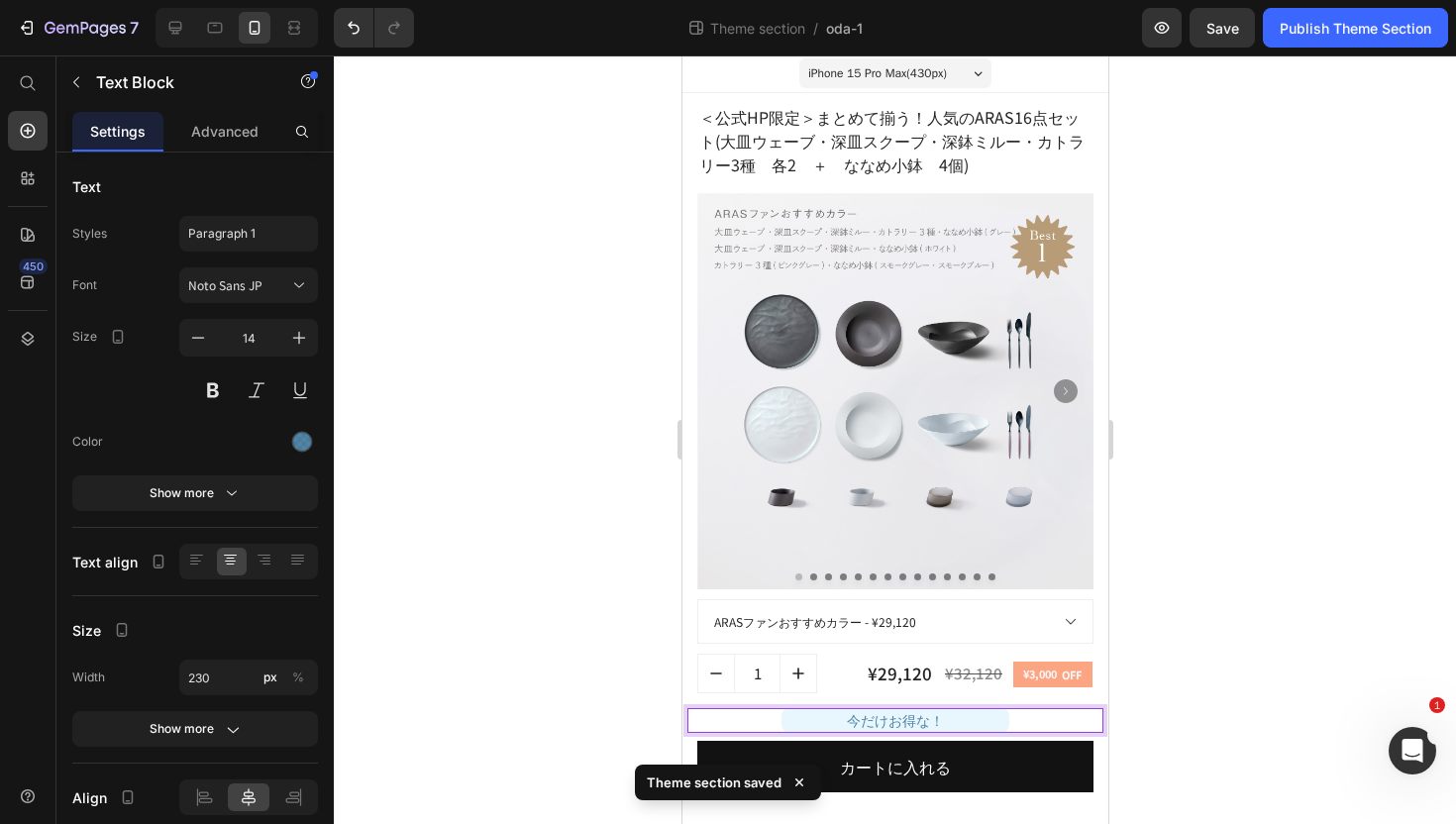 type 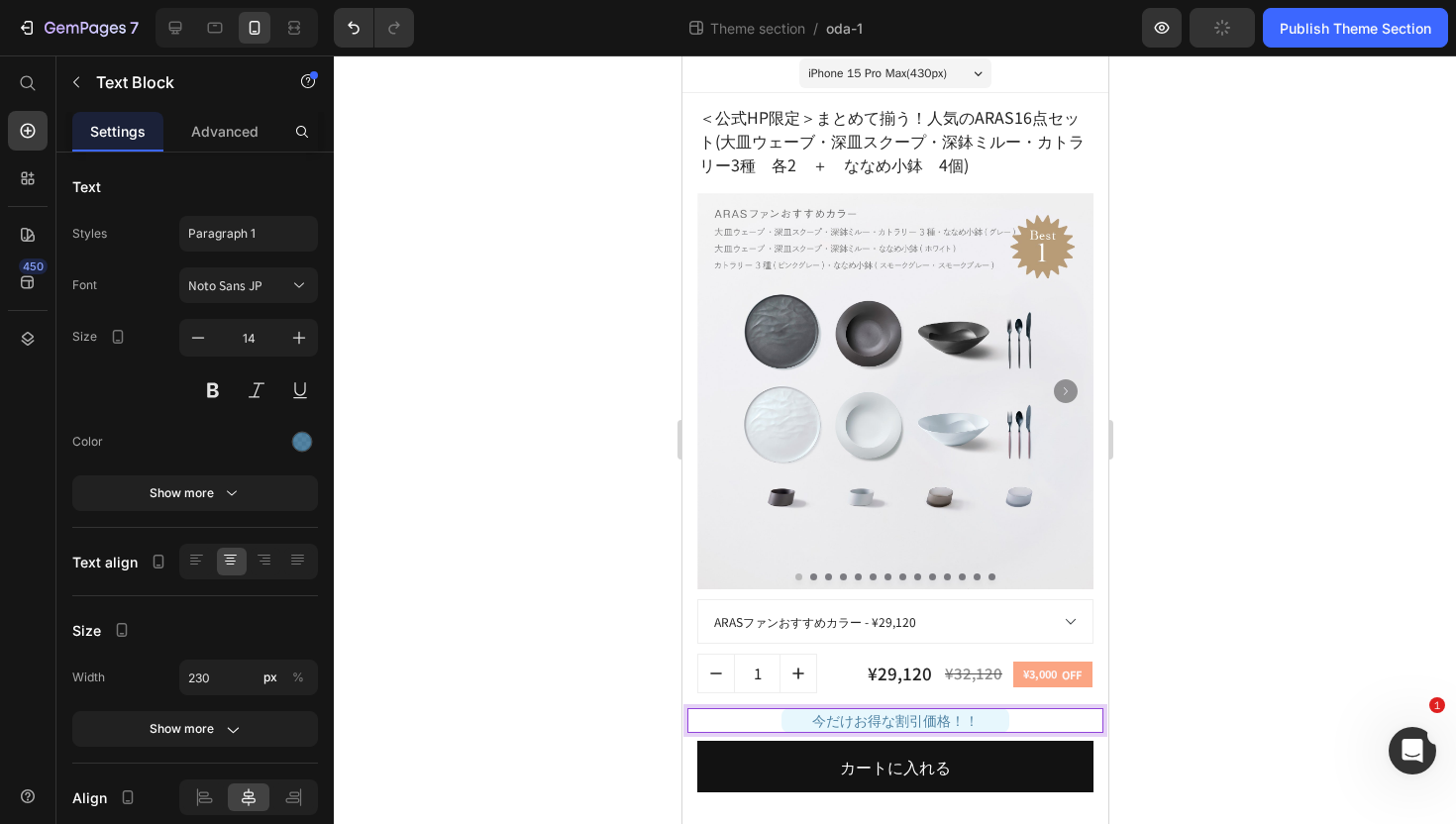 click 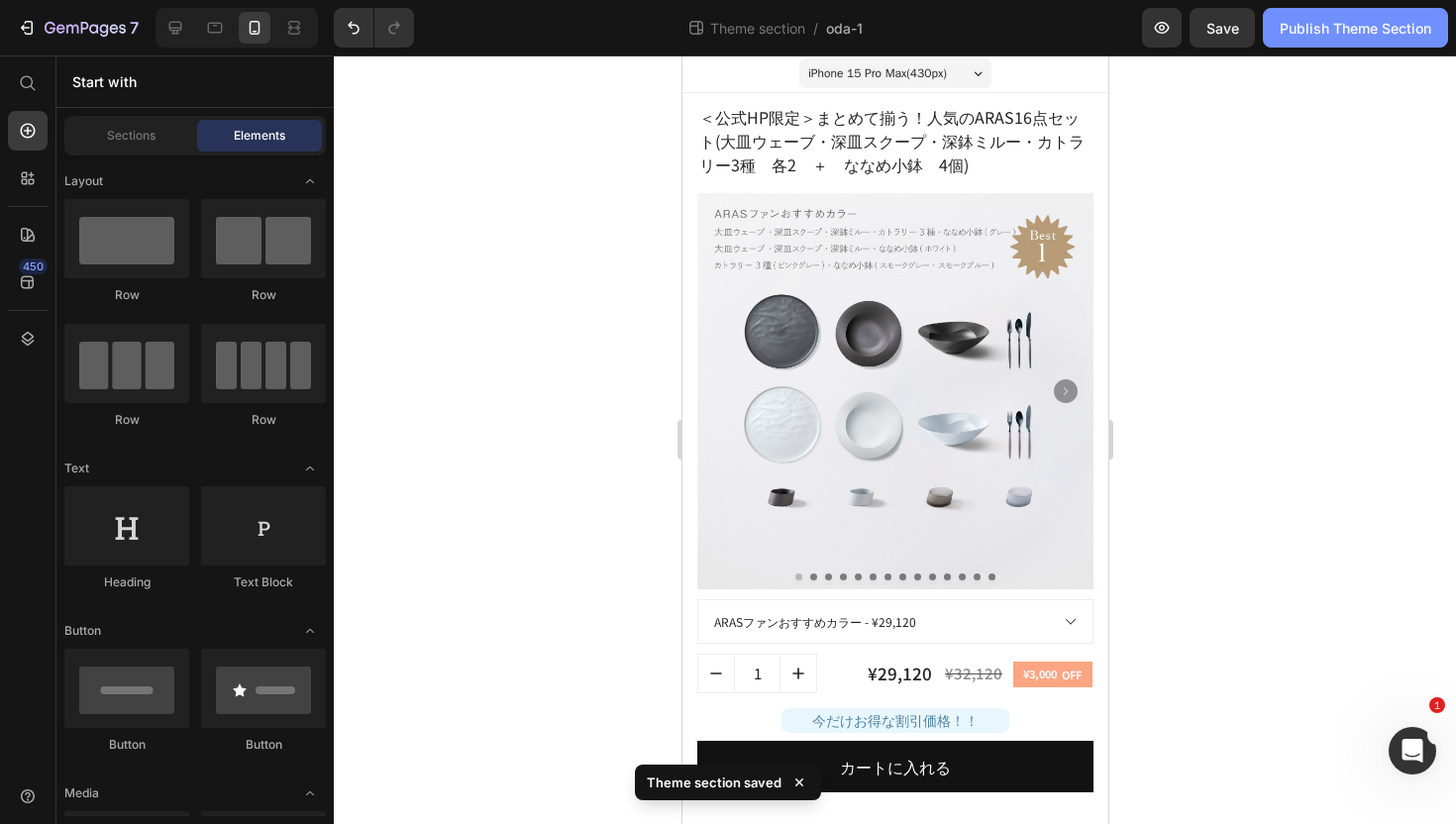 click on "Publish Theme Section" at bounding box center (1355, 28) 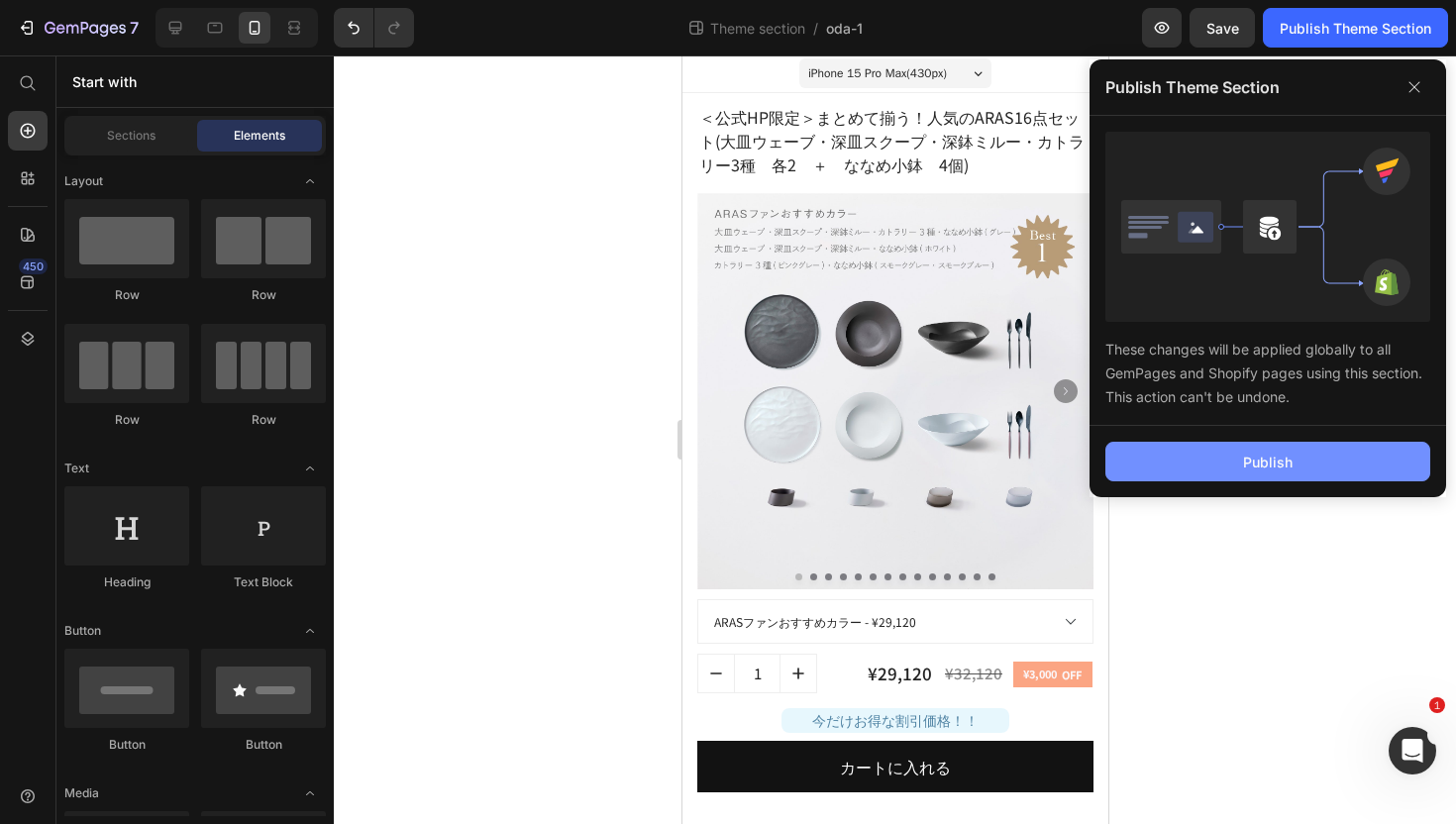 click on "Publish" 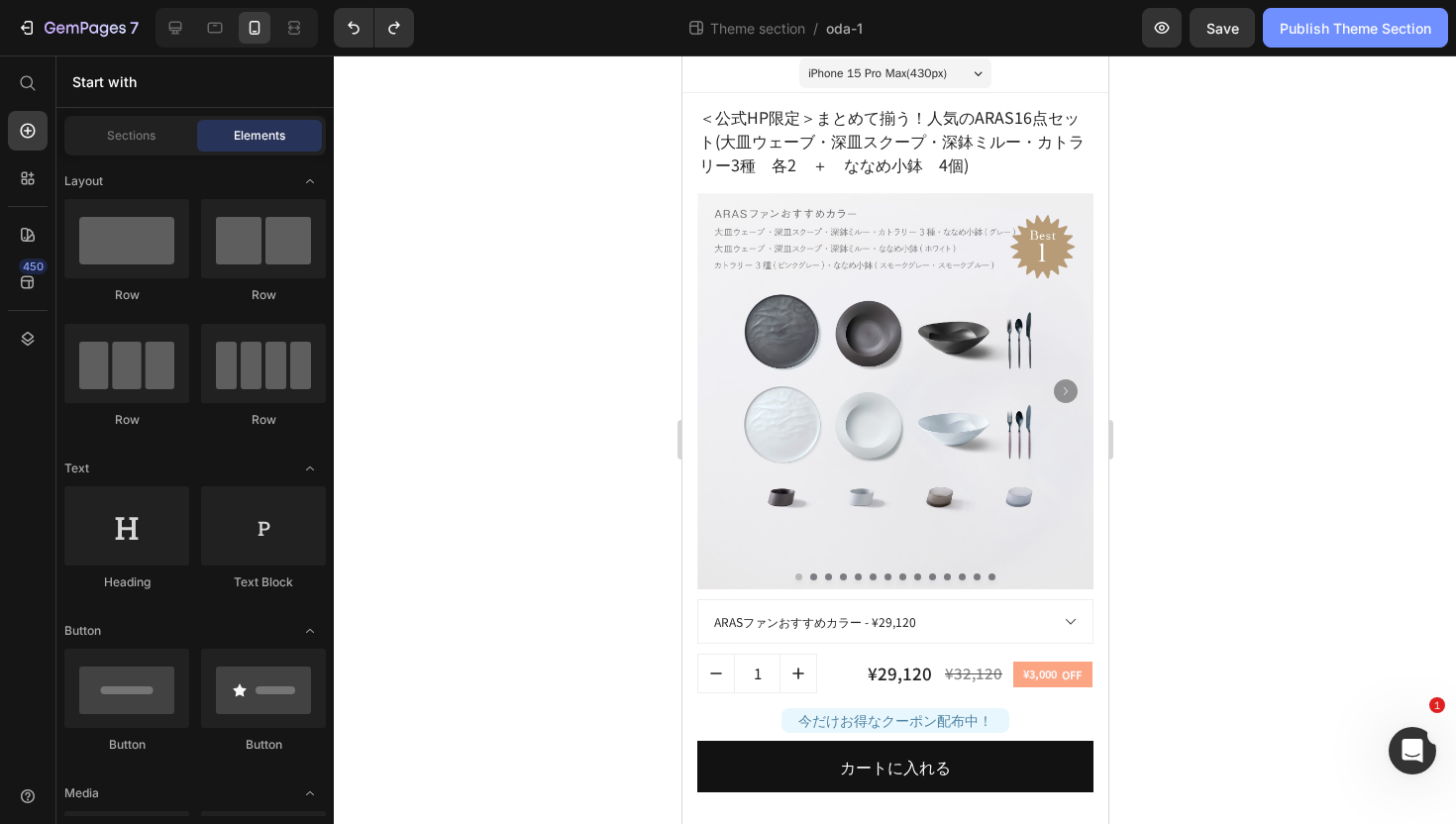 click on "Publish Theme Section" 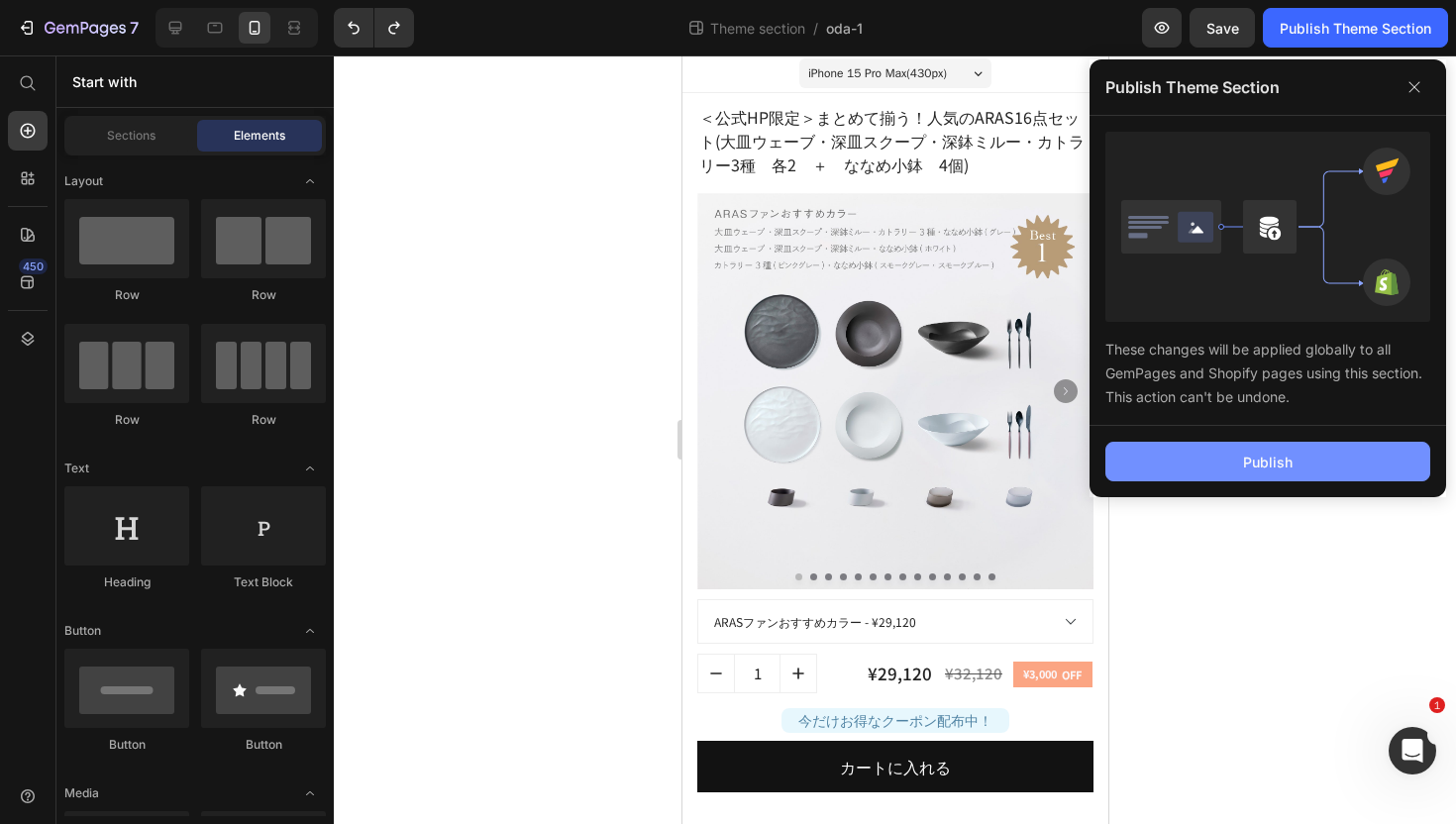click on "Publish" 